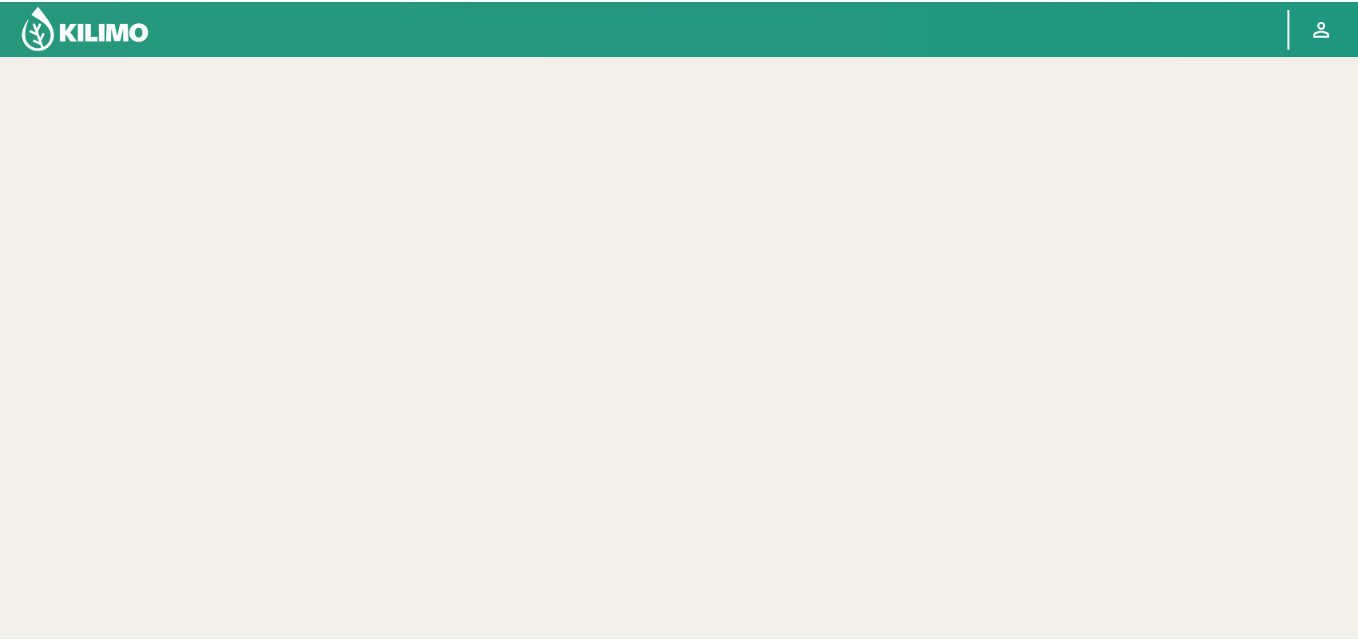 scroll, scrollTop: 0, scrollLeft: 0, axis: both 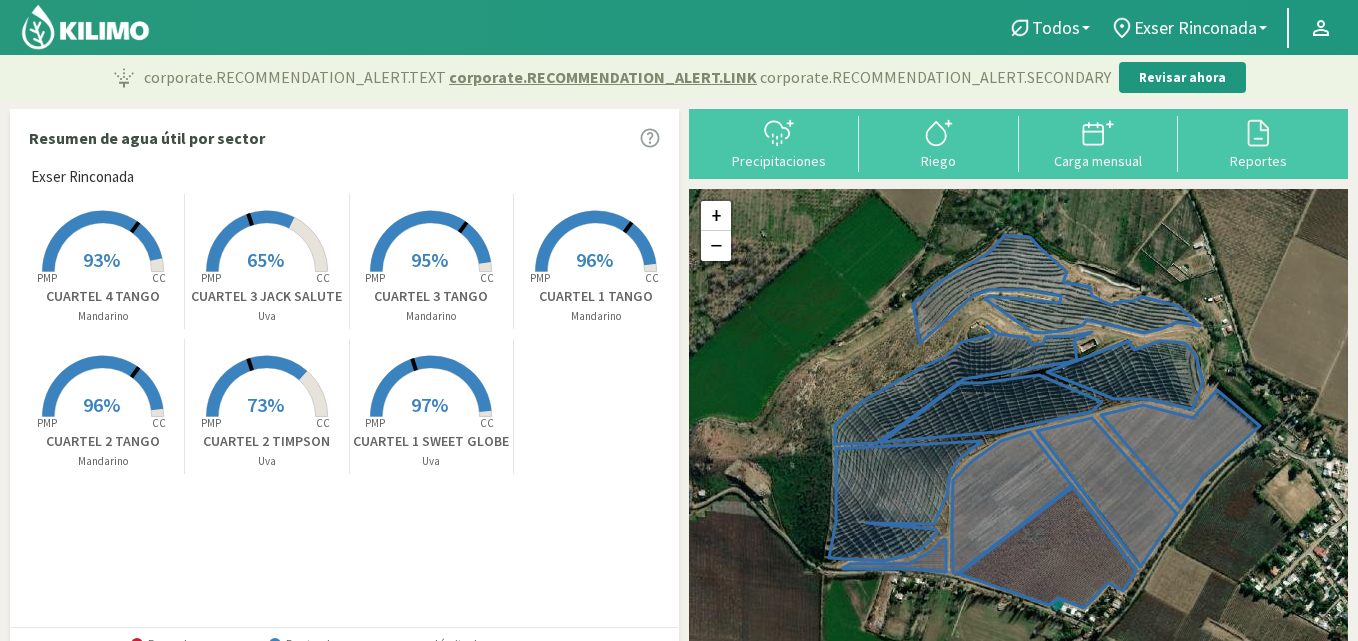 click at bounding box center [939, 133] 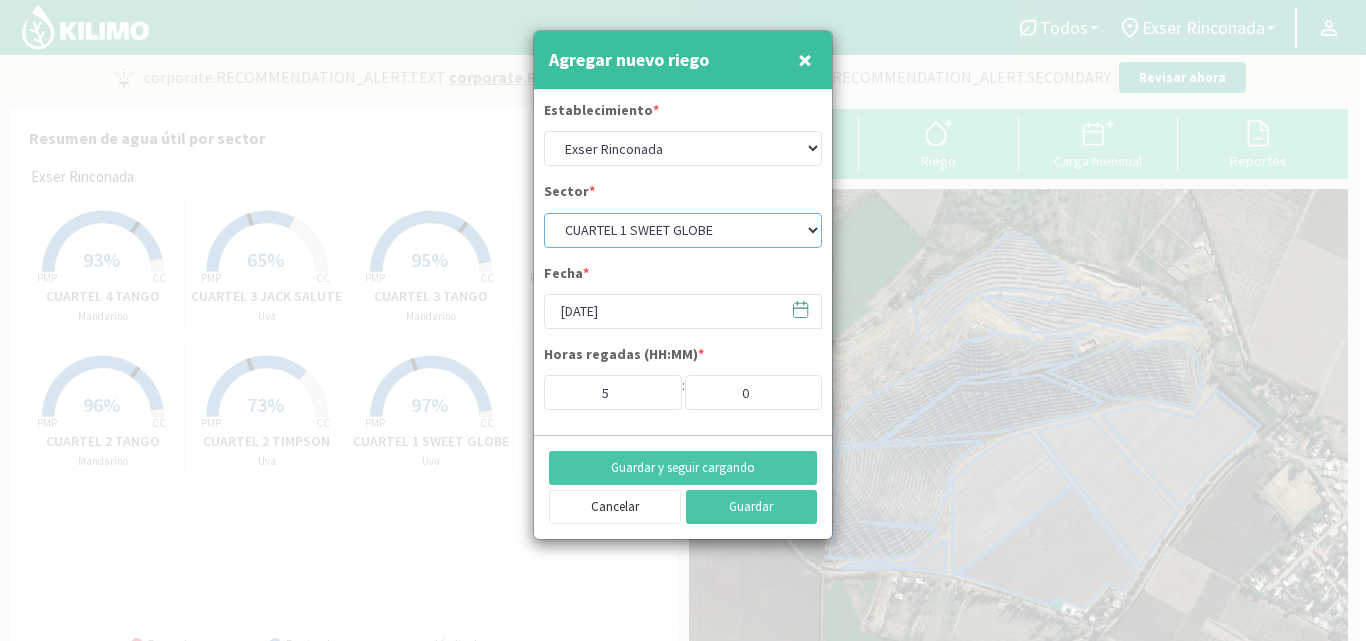 click on "CUARTEL 1 SWEET GLOBE   CUARTEL 1 TANGO   CUARTEL 2 TANGO   CUARTEL 2 TIMPSON   CUARTEL 3 JACK SALUTE   CUARTEL 3 TANGO   CUARTEL 4 TANGO" at bounding box center (683, 230) 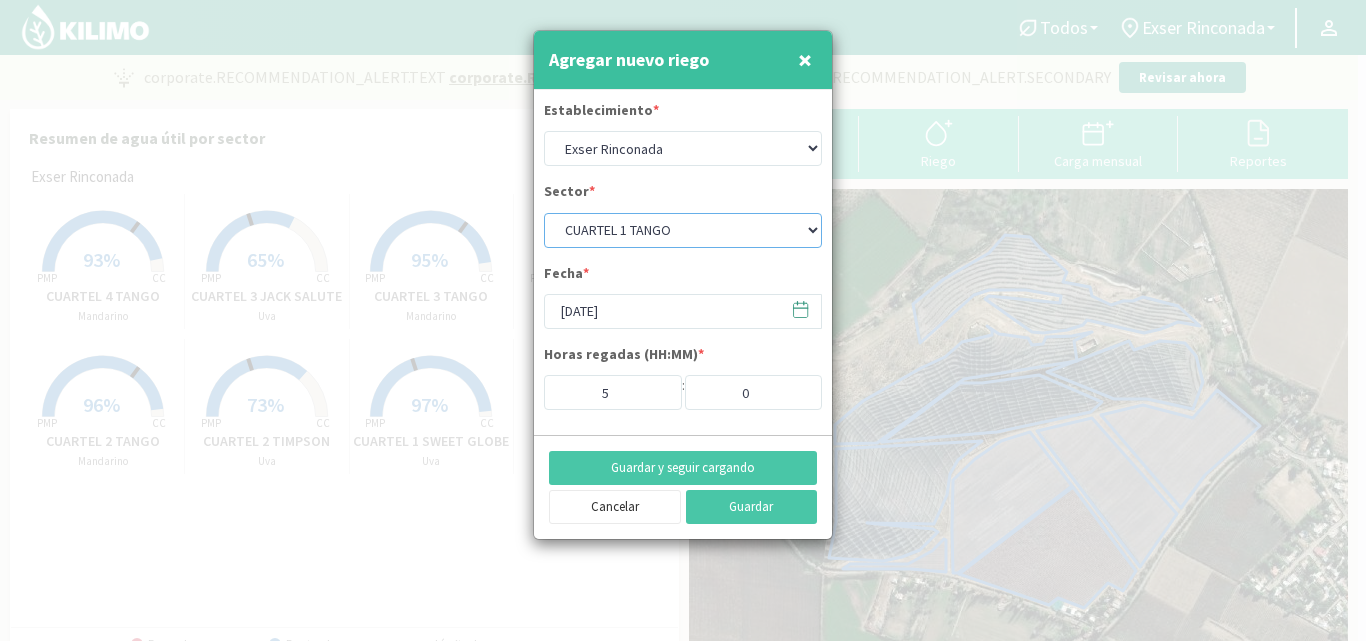click on "CUARTEL 1 SWEET GLOBE   CUARTEL 1 TANGO   CUARTEL 2 TANGO   CUARTEL 2 TIMPSON   CUARTEL 3 JACK SALUTE   CUARTEL 3 TANGO   CUARTEL 4 TANGO" at bounding box center (683, 230) 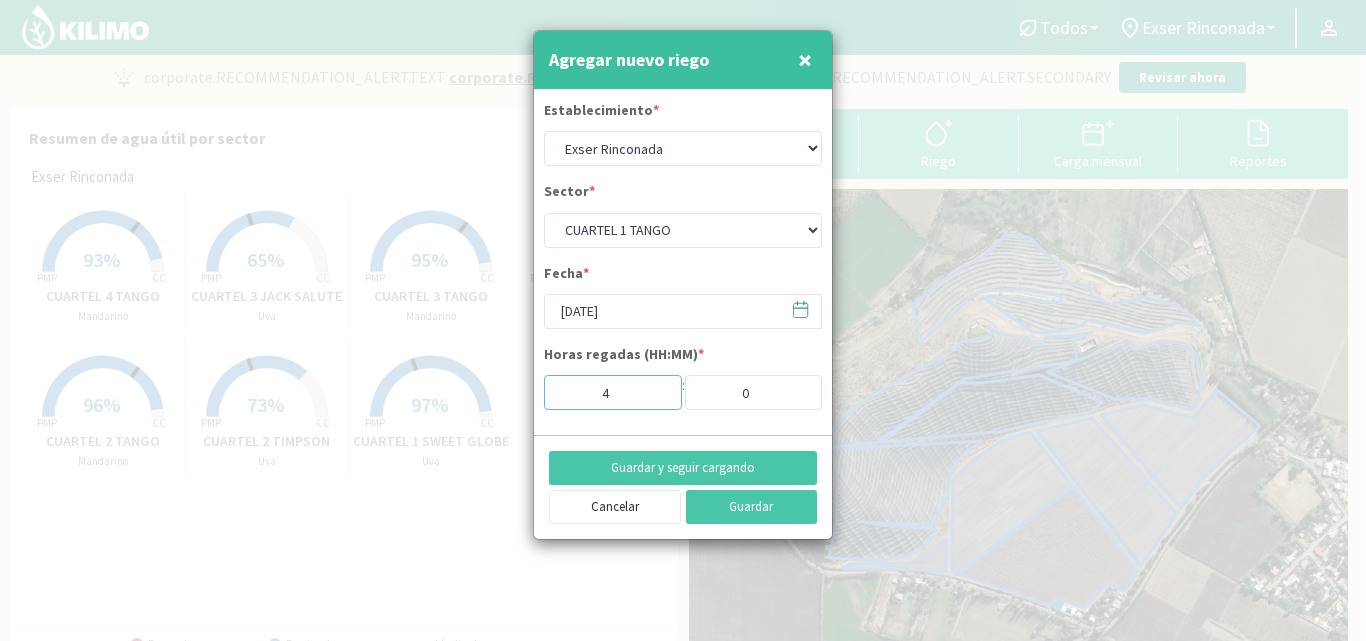 click on "4" at bounding box center [613, 392] 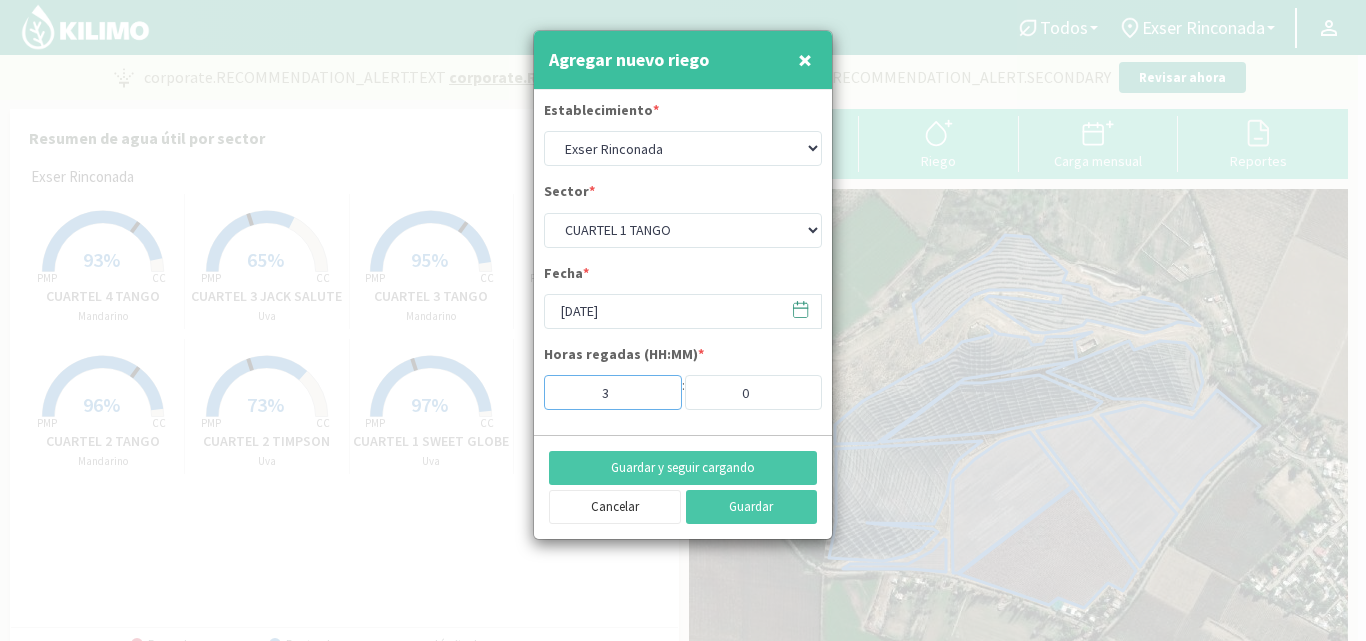 click on "3" at bounding box center (613, 392) 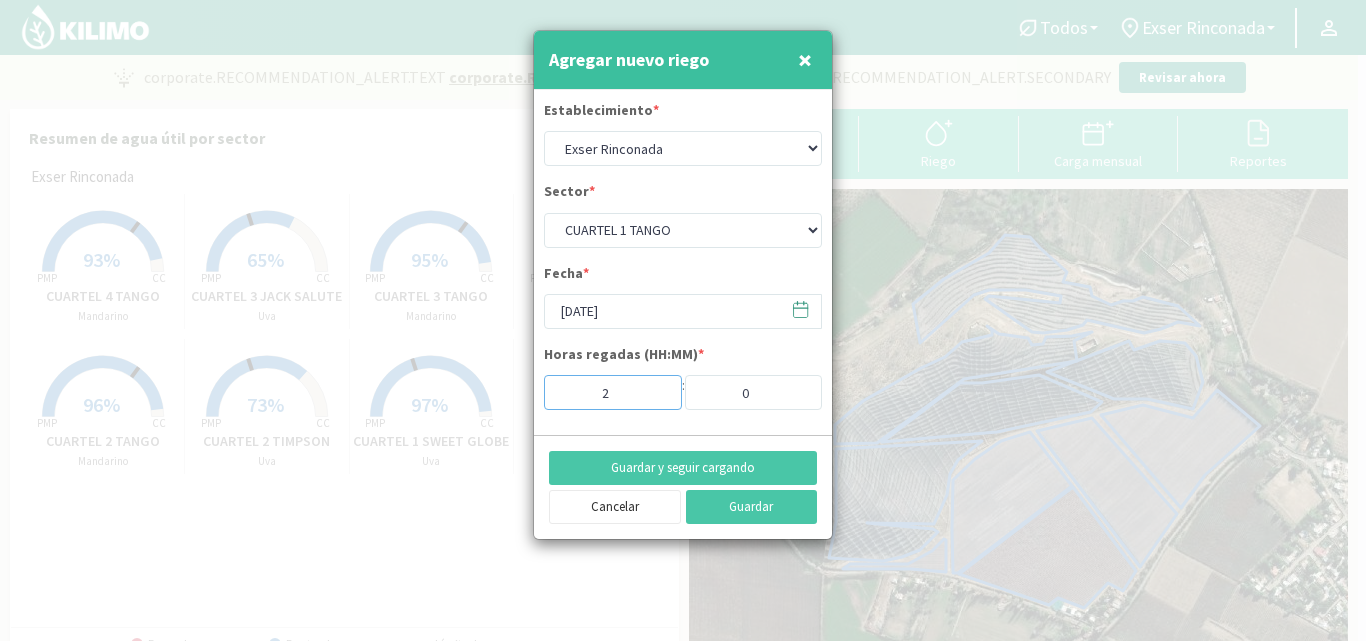 click on "2" at bounding box center (613, 392) 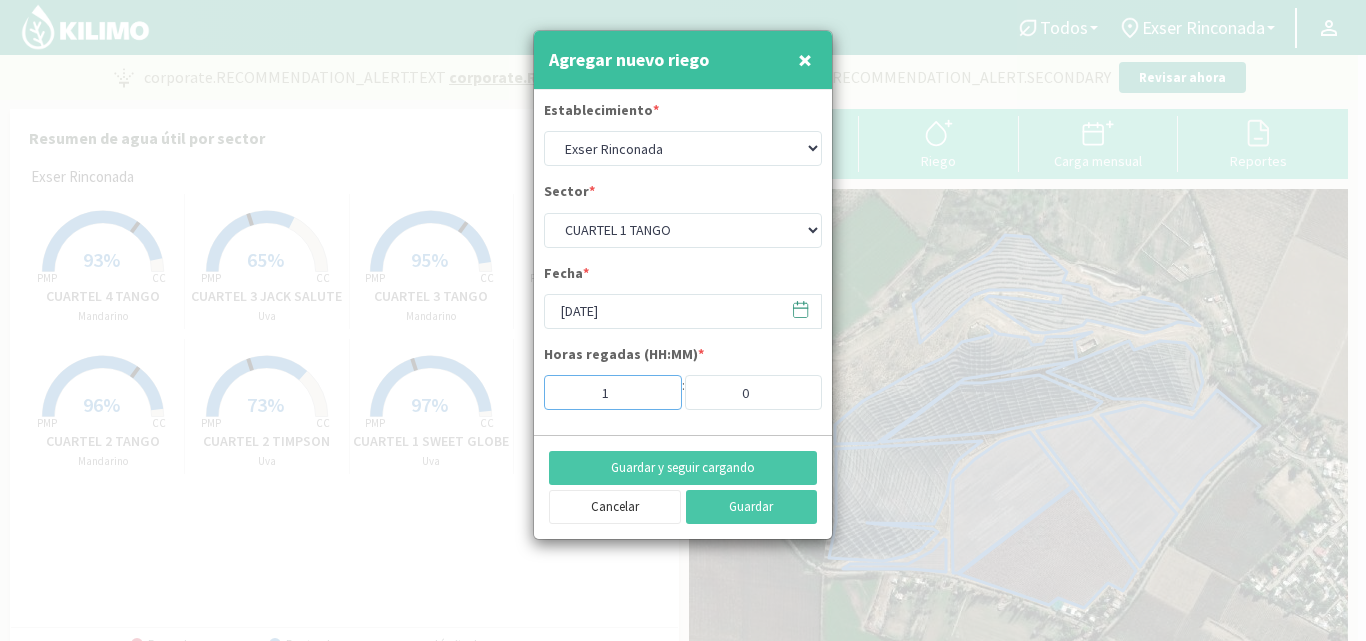 type on "1" 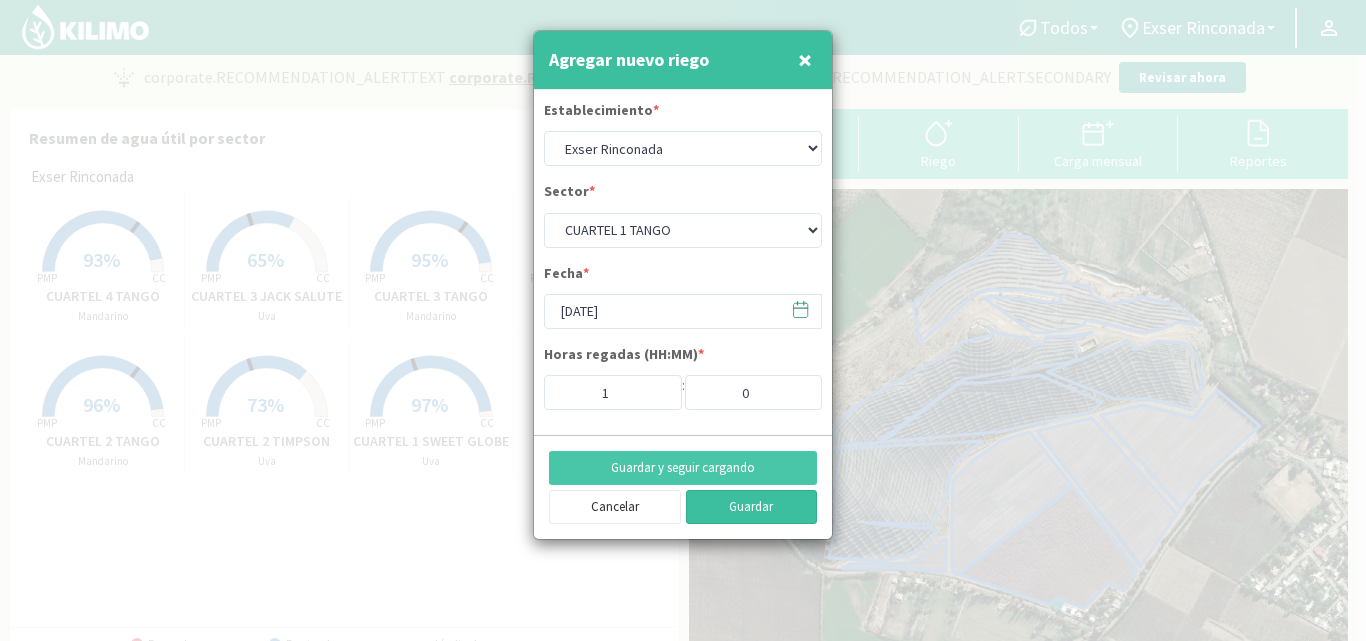 click on "Guardar" at bounding box center (752, 507) 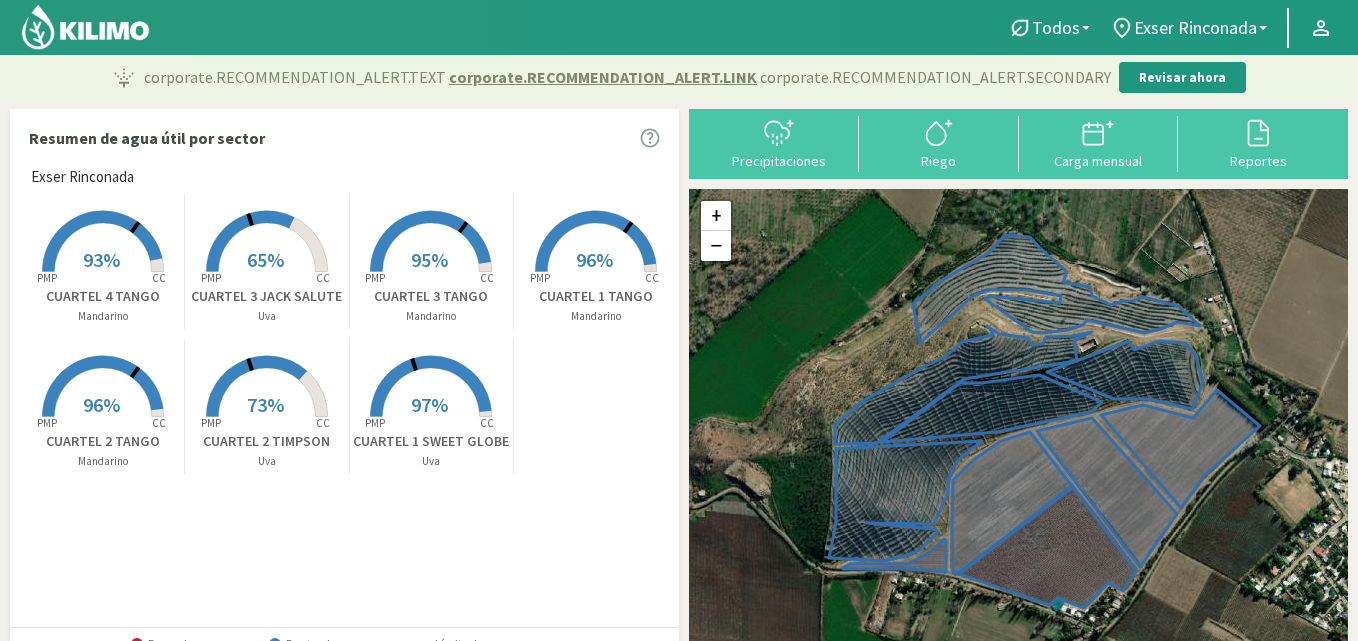 click at bounding box center (103, 419) 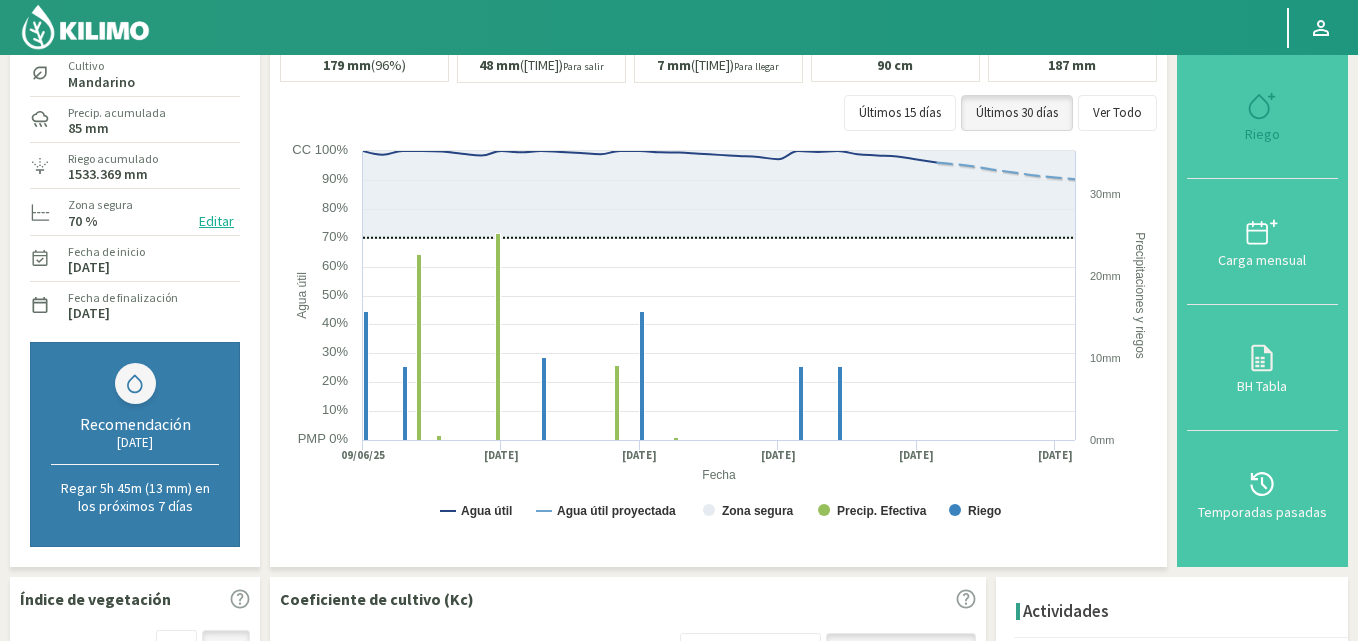 scroll, scrollTop: 0, scrollLeft: 0, axis: both 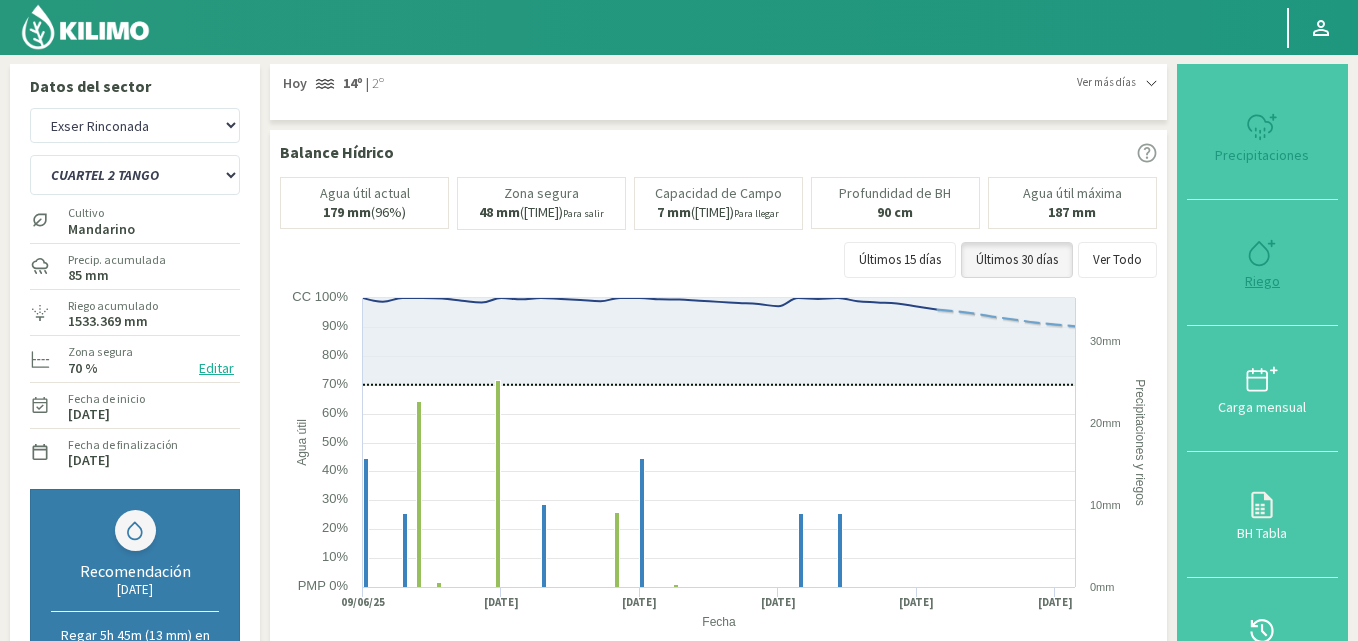click at bounding box center [1262, 253] 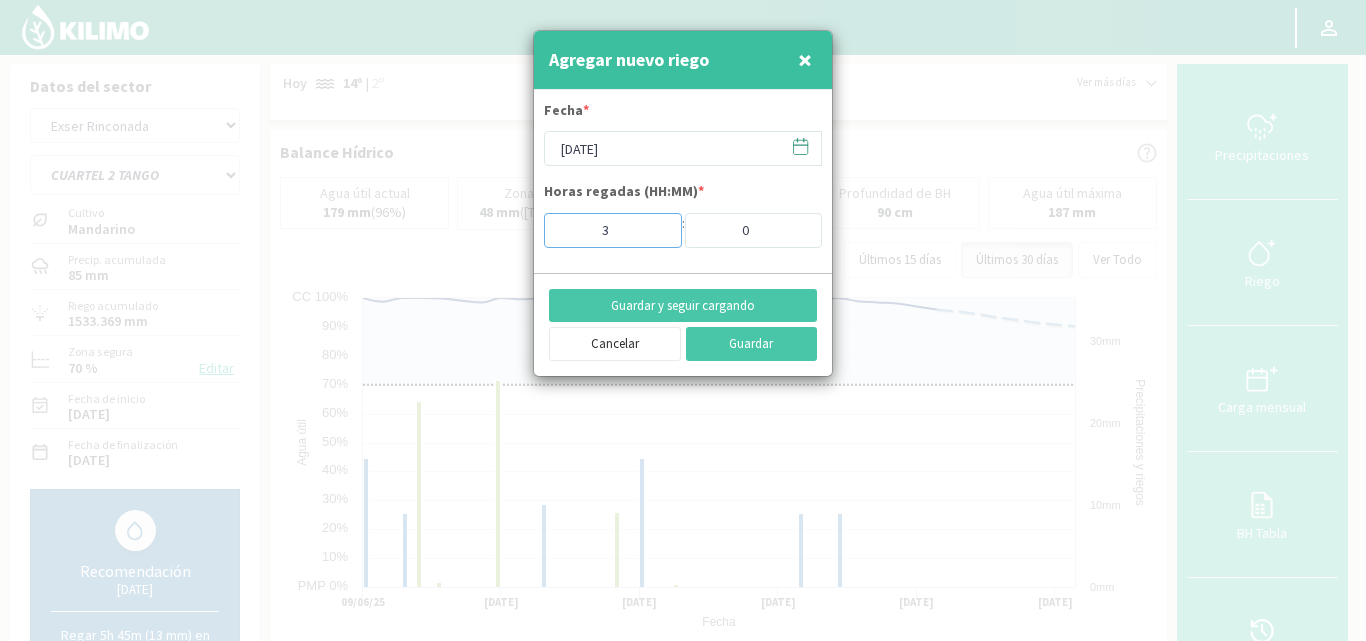 click on "3" at bounding box center (613, 230) 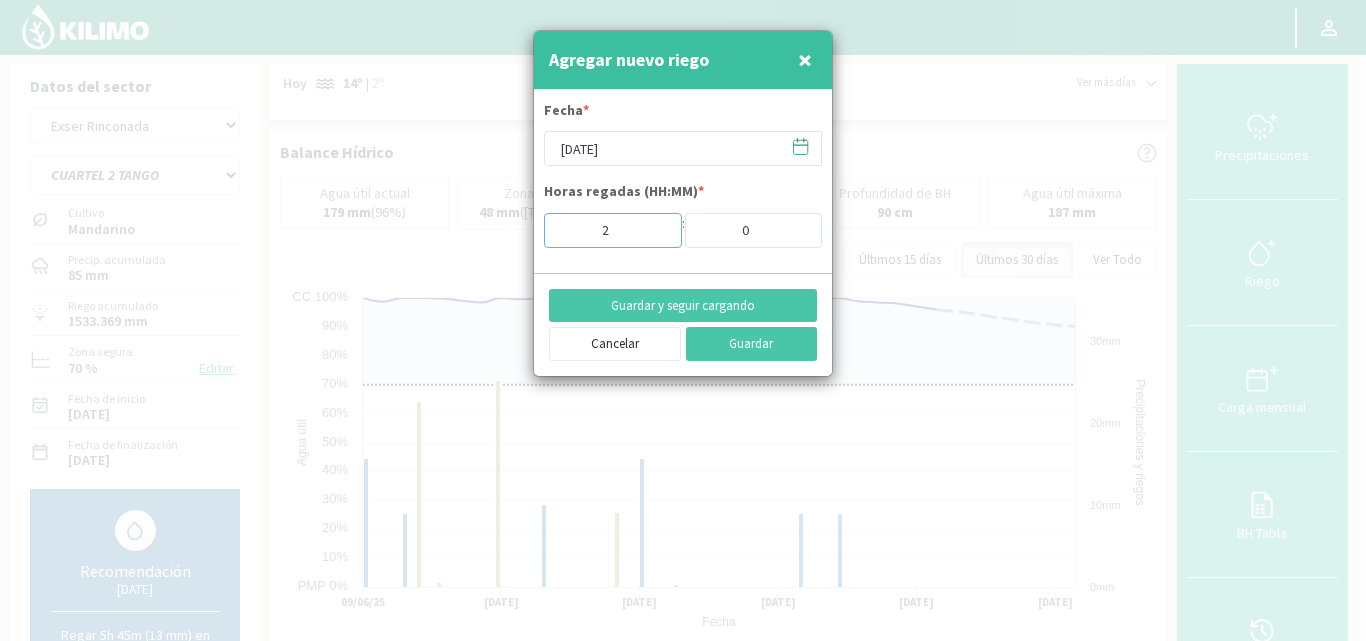 click on "2" at bounding box center [613, 230] 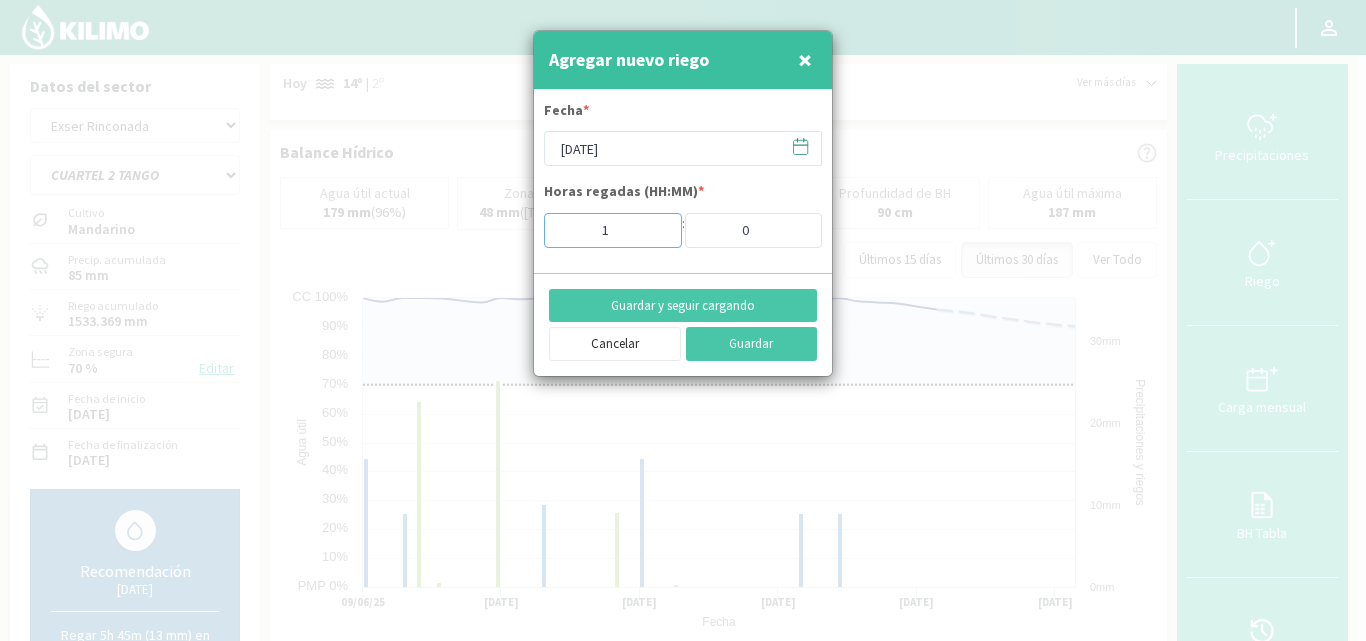type on "1" 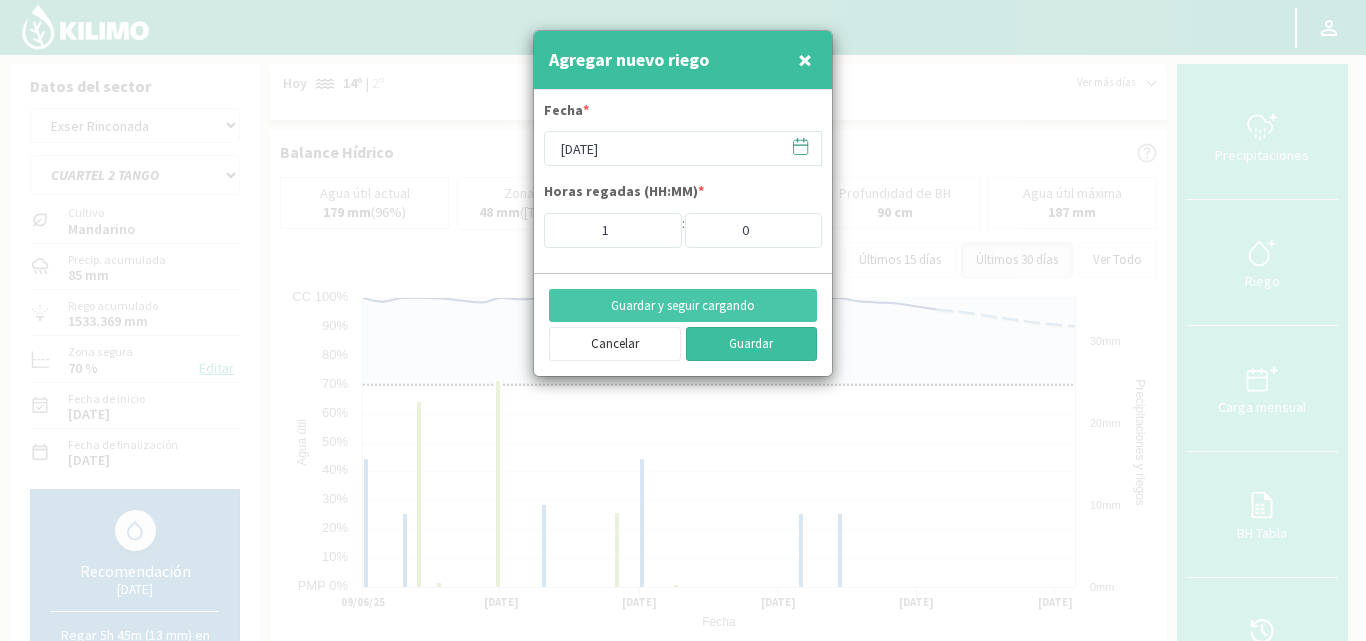 click on "Guardar" at bounding box center [752, 344] 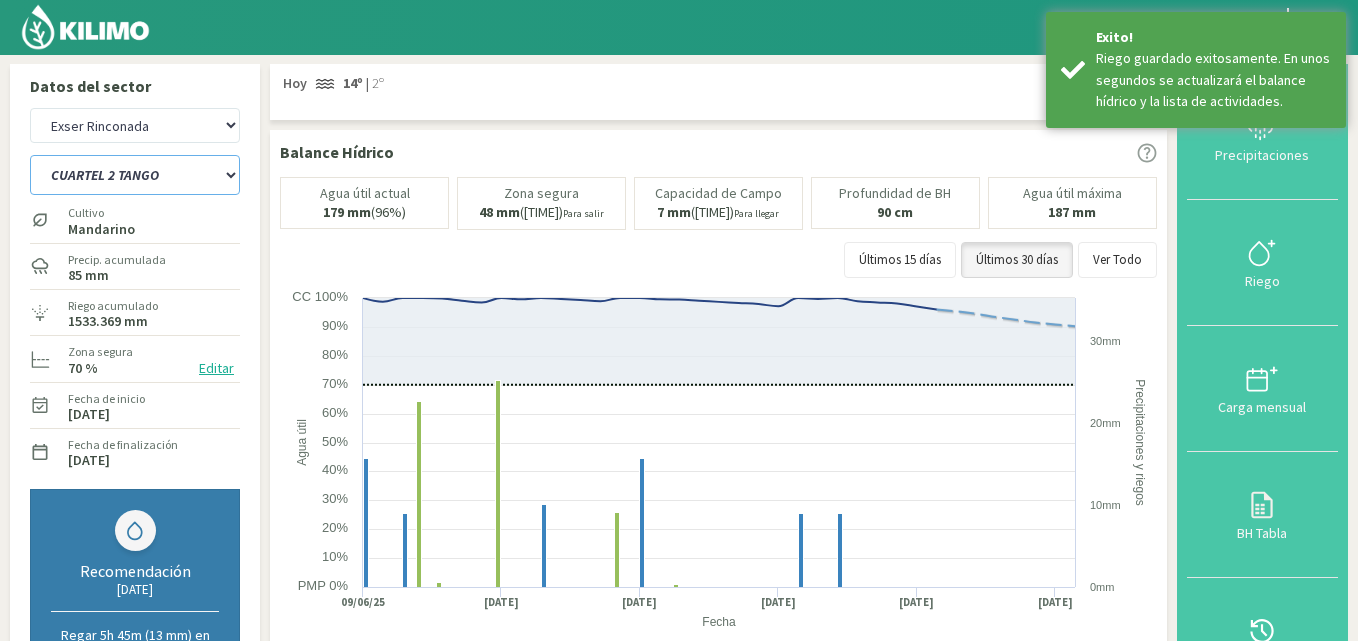 click on "CUARTEL 1 SWEET GLOBE   CUARTEL 1 TANGO   CUARTEL 2 TANGO   CUARTEL 2 TIMPSON   CUARTEL 3 JACK SALUTE   CUARTEL 3 TANGO   CUARTEL 4 TANGO" at bounding box center (135, 175) 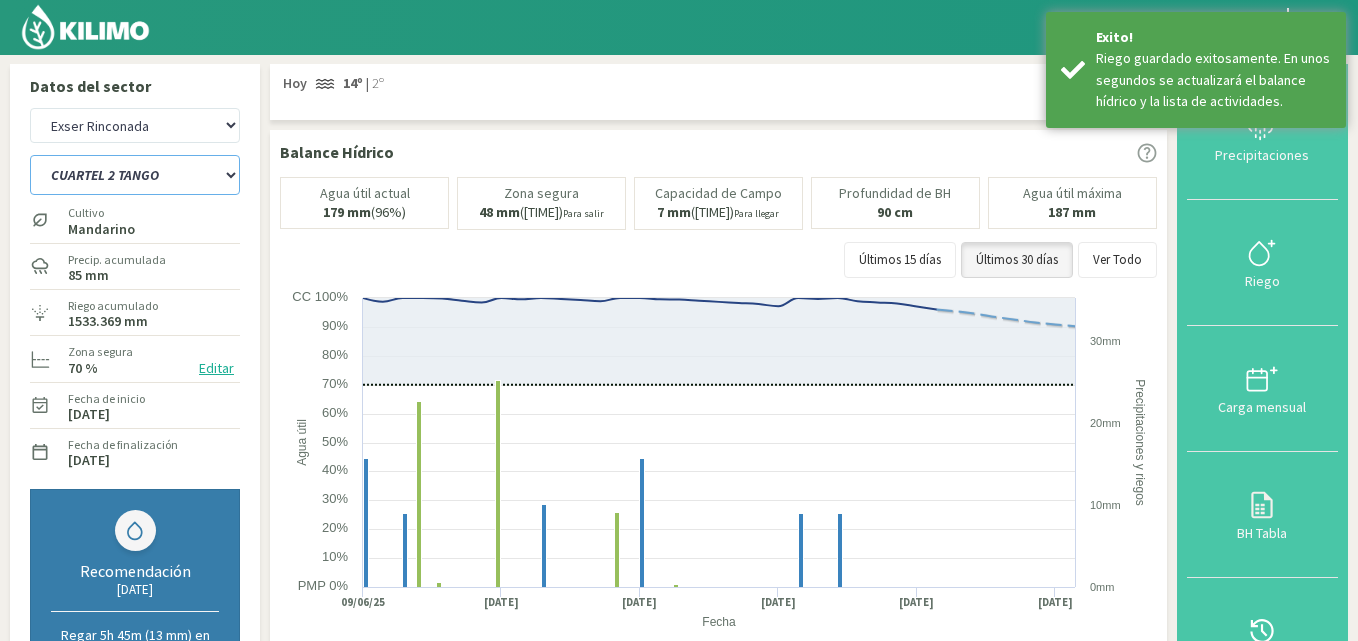 select on "5: Object" 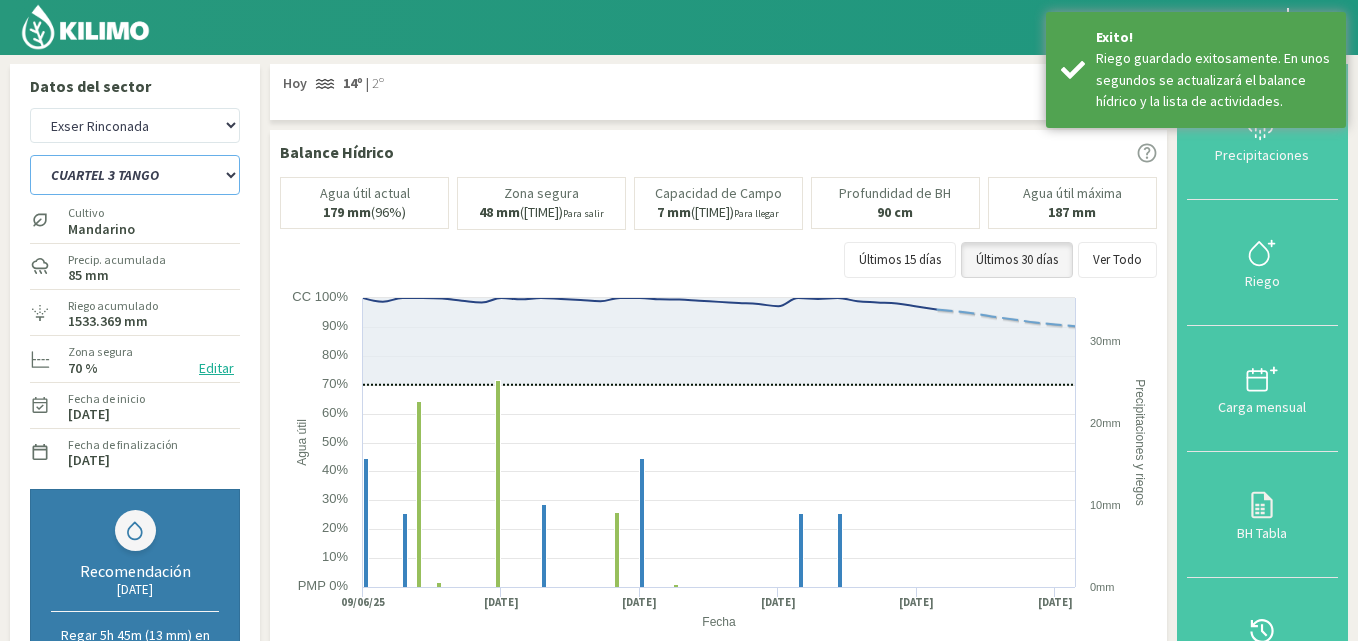 click on "CUARTEL 1 SWEET GLOBE   CUARTEL 1 TANGO   CUARTEL 2 TANGO   CUARTEL 2 TIMPSON   CUARTEL 3 JACK SALUTE   CUARTEL 3 TANGO   CUARTEL 4 TANGO" at bounding box center (135, 175) 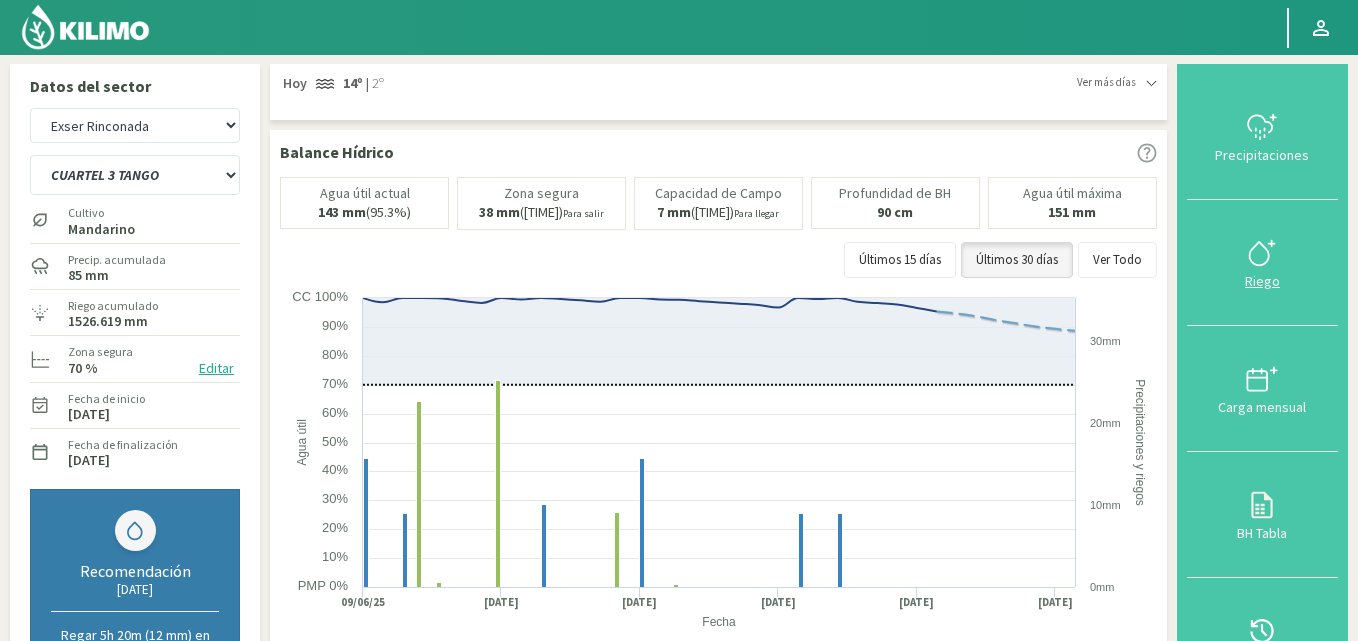 click on "Riego" at bounding box center (1262, 281) 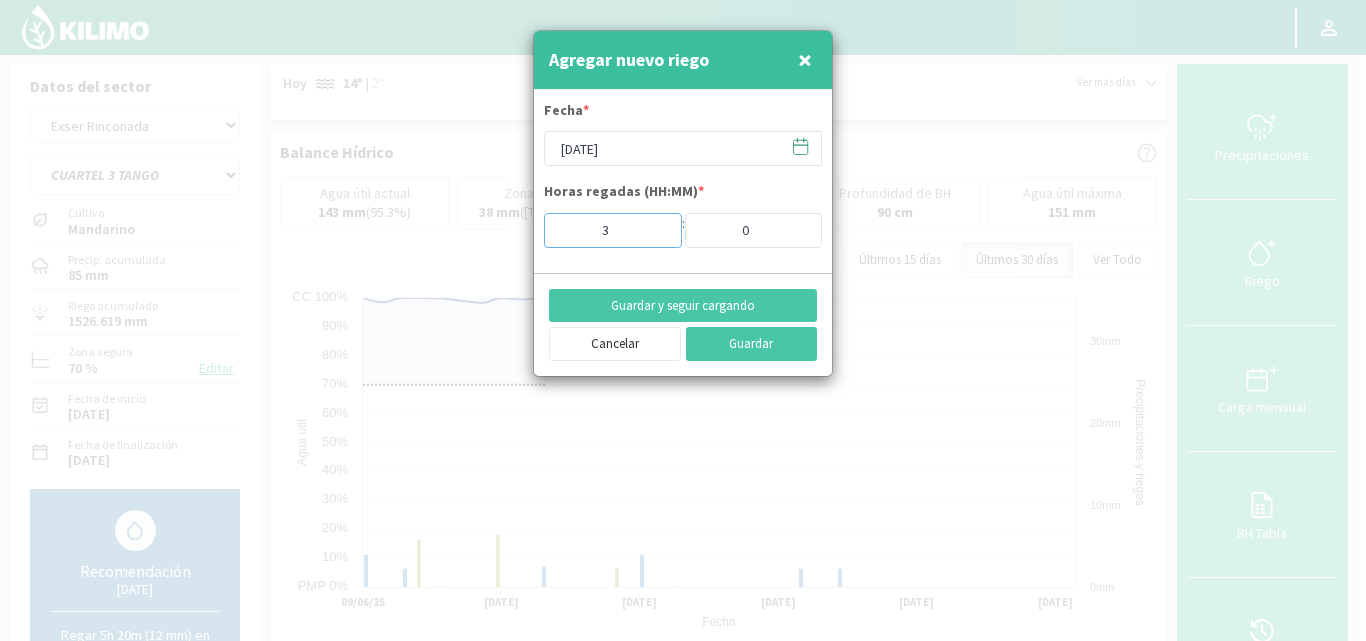 click on "3" at bounding box center [613, 230] 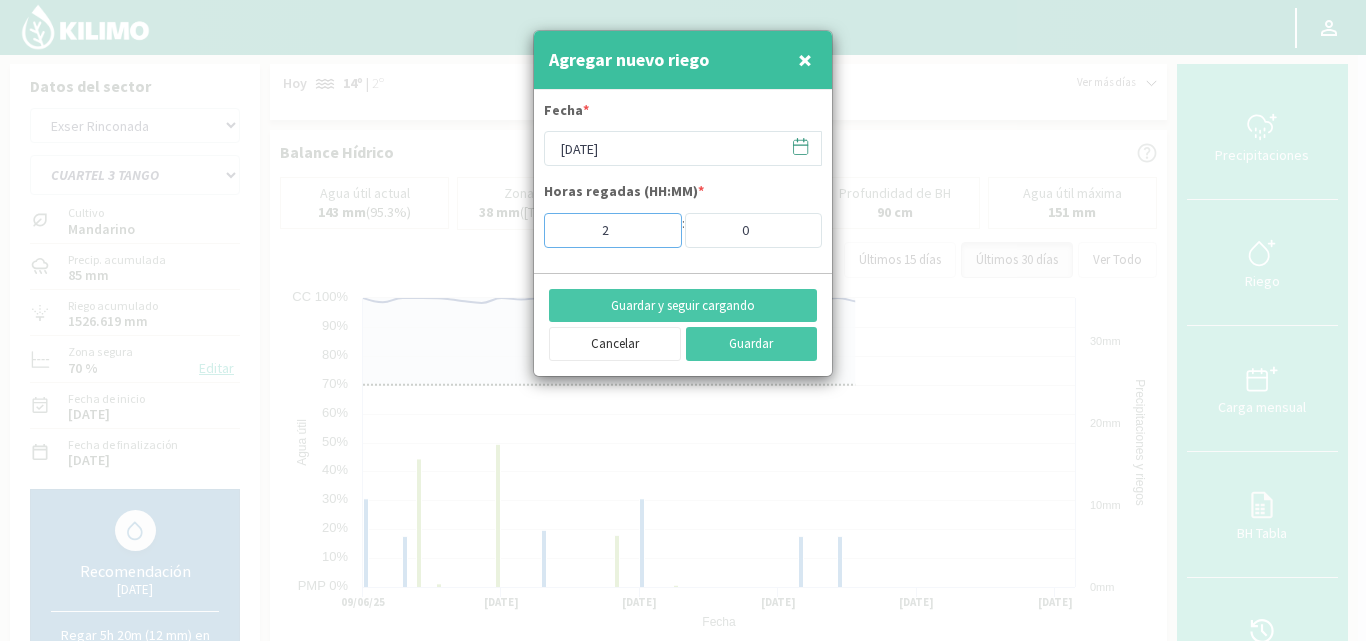 click on "2" at bounding box center (613, 230) 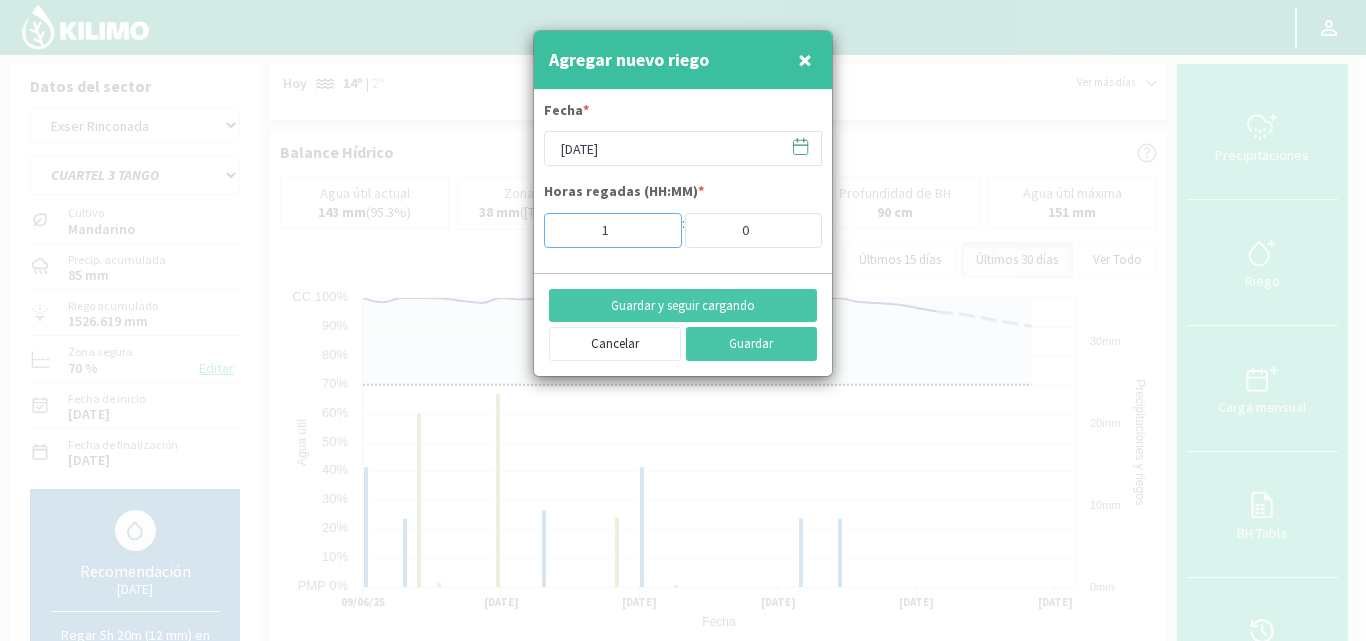 click on "1" at bounding box center (613, 230) 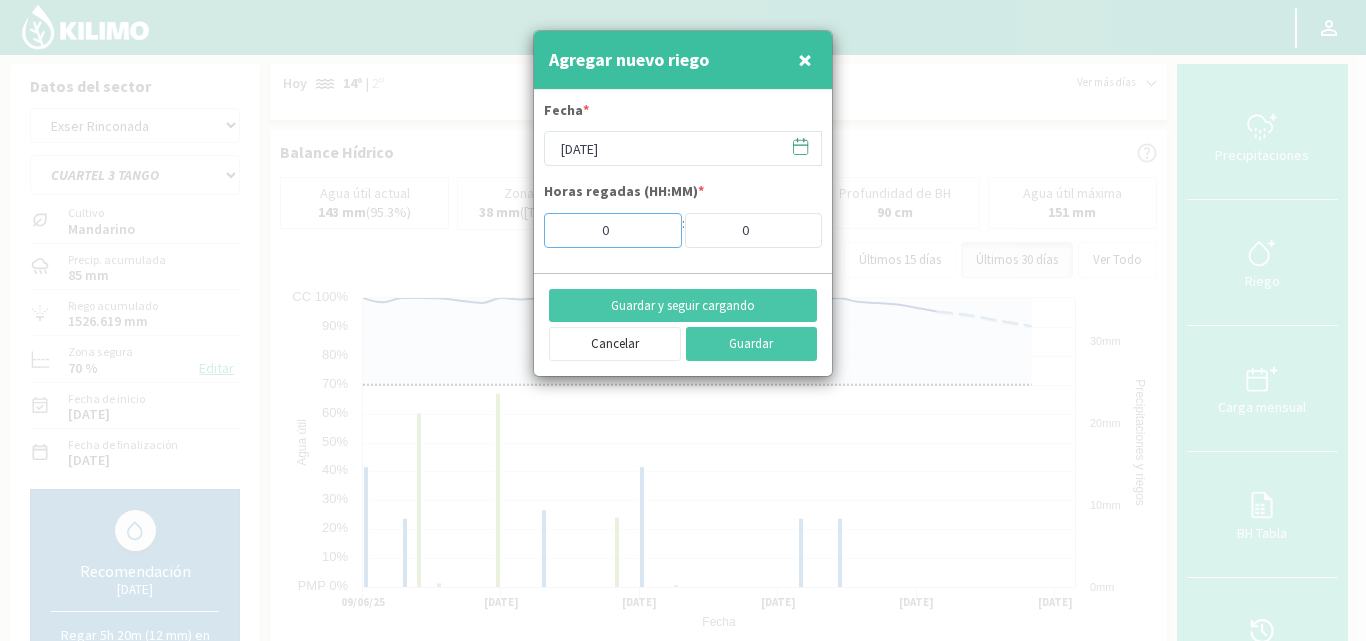 click on "0" at bounding box center (613, 230) 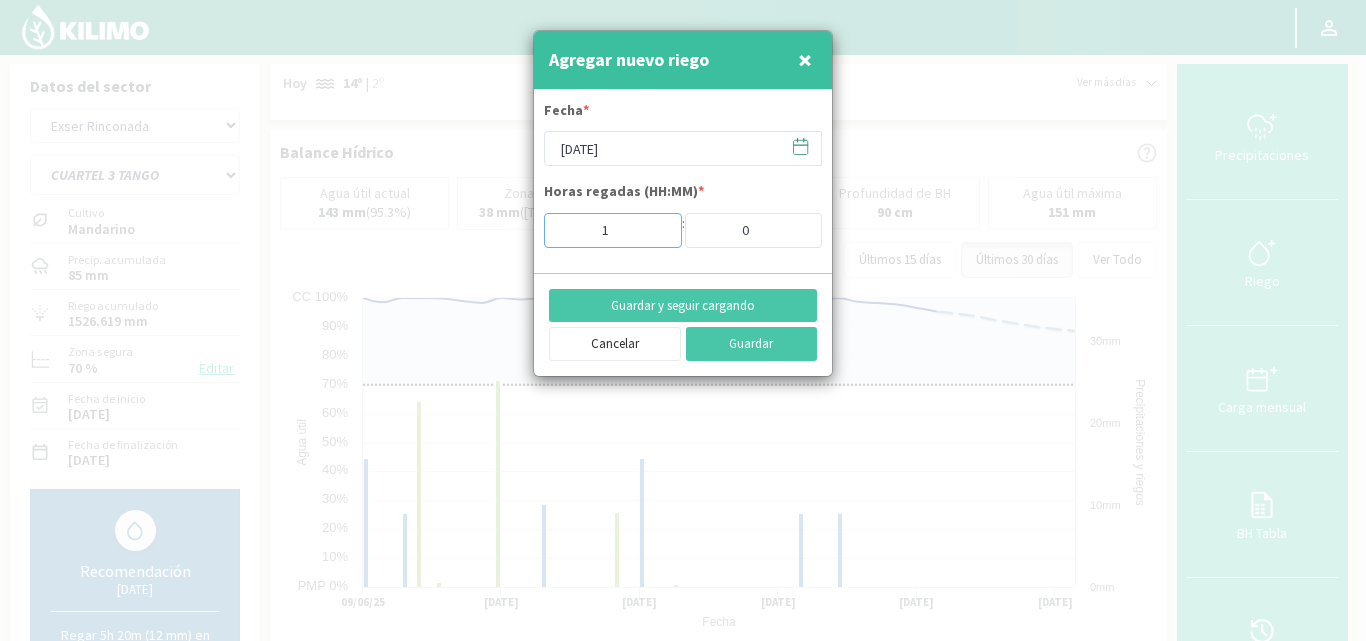 type on "1" 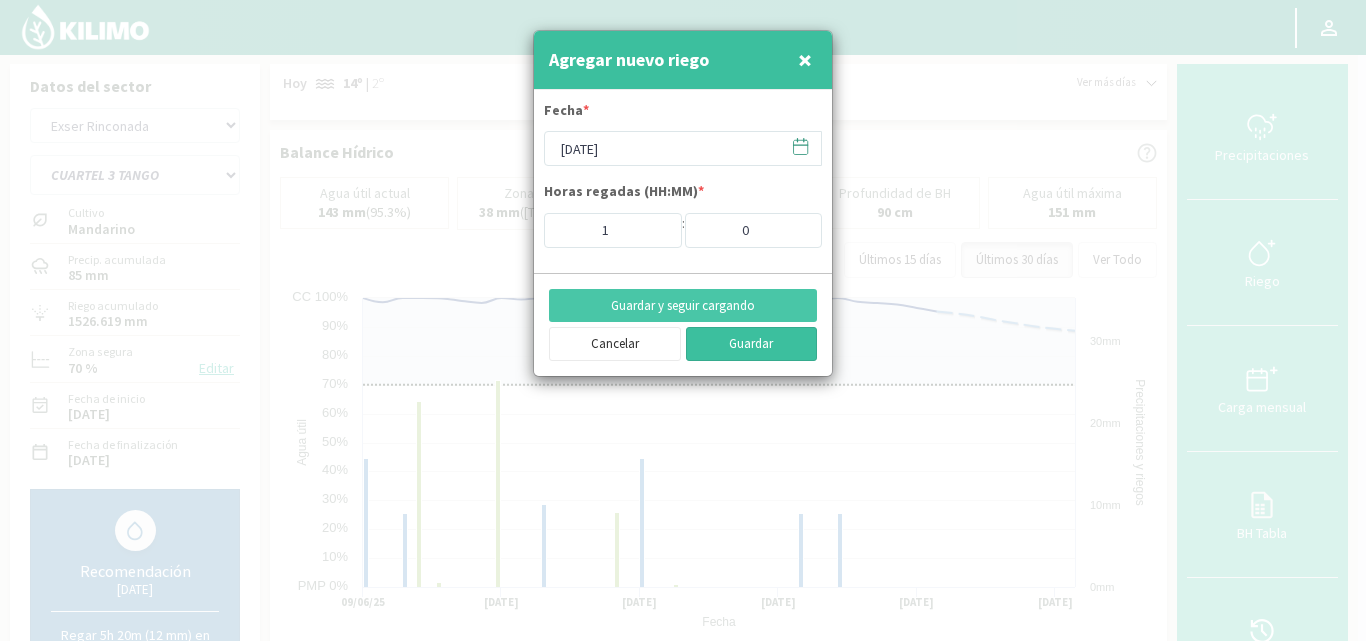 click on "Guardar" at bounding box center (752, 344) 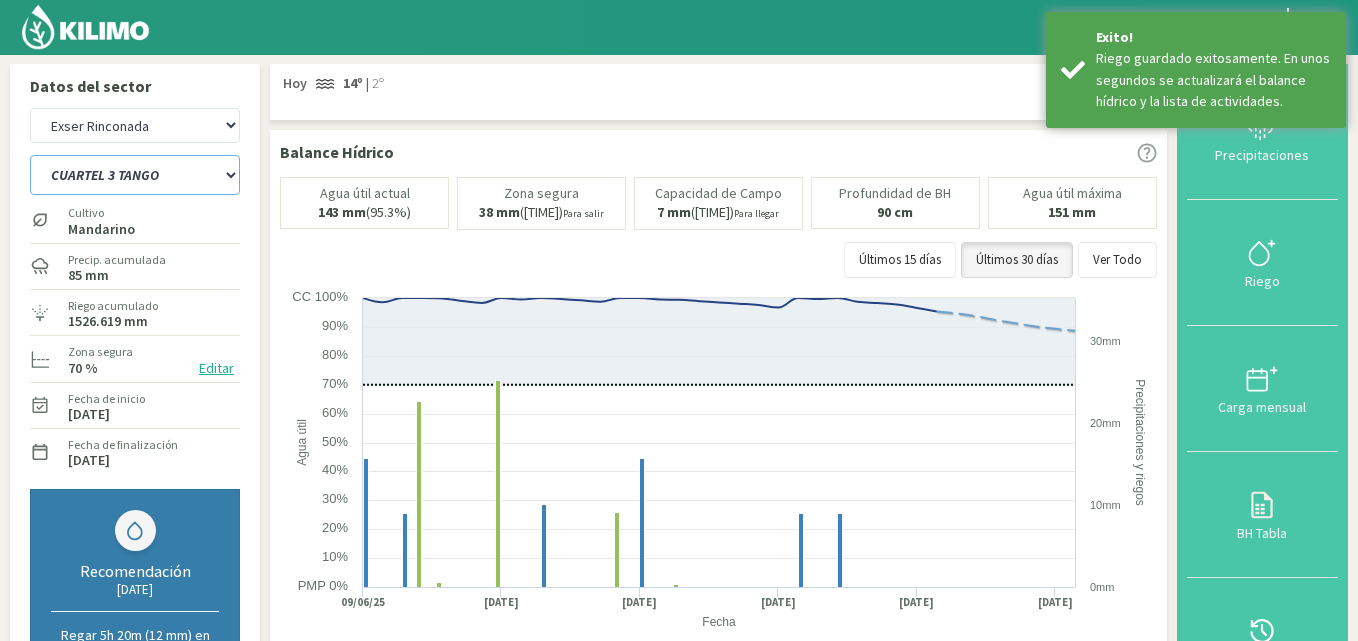 click on "CUARTEL 1 SWEET GLOBE   CUARTEL 1 TANGO   CUARTEL 2 TANGO   CUARTEL 2 TIMPSON   CUARTEL 3 JACK SALUTE   CUARTEL 3 TANGO   CUARTEL 4 TANGO" at bounding box center [135, 175] 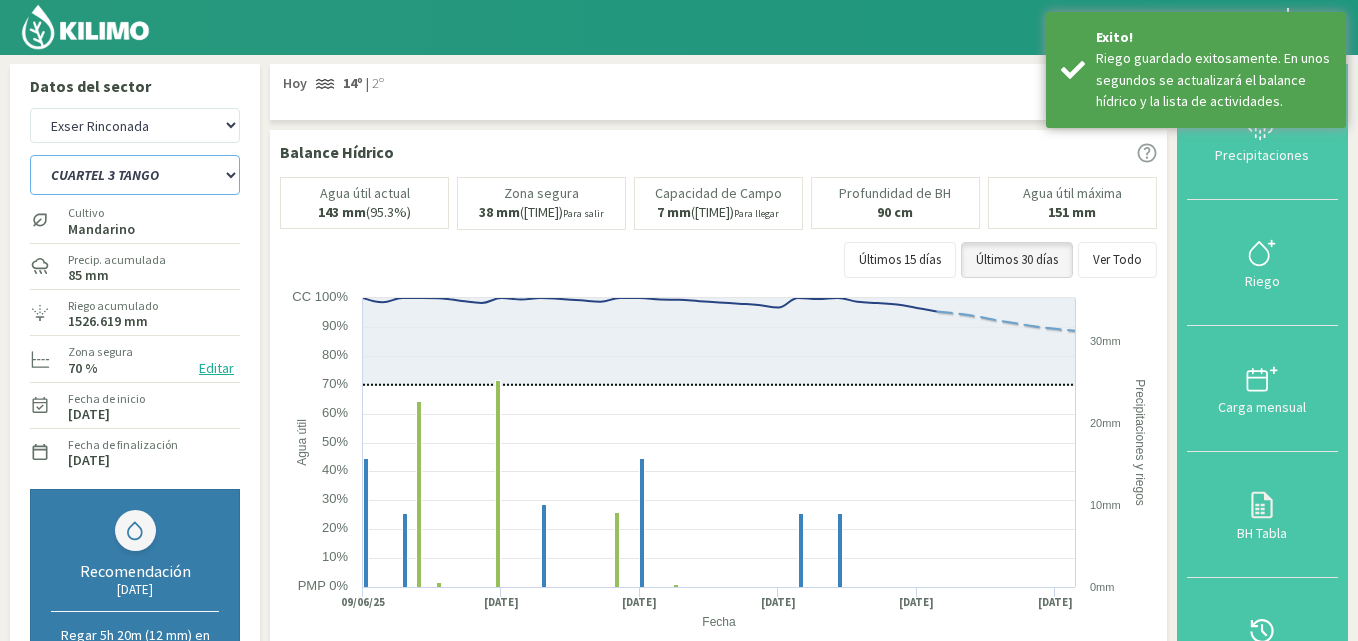 select on "13: Object" 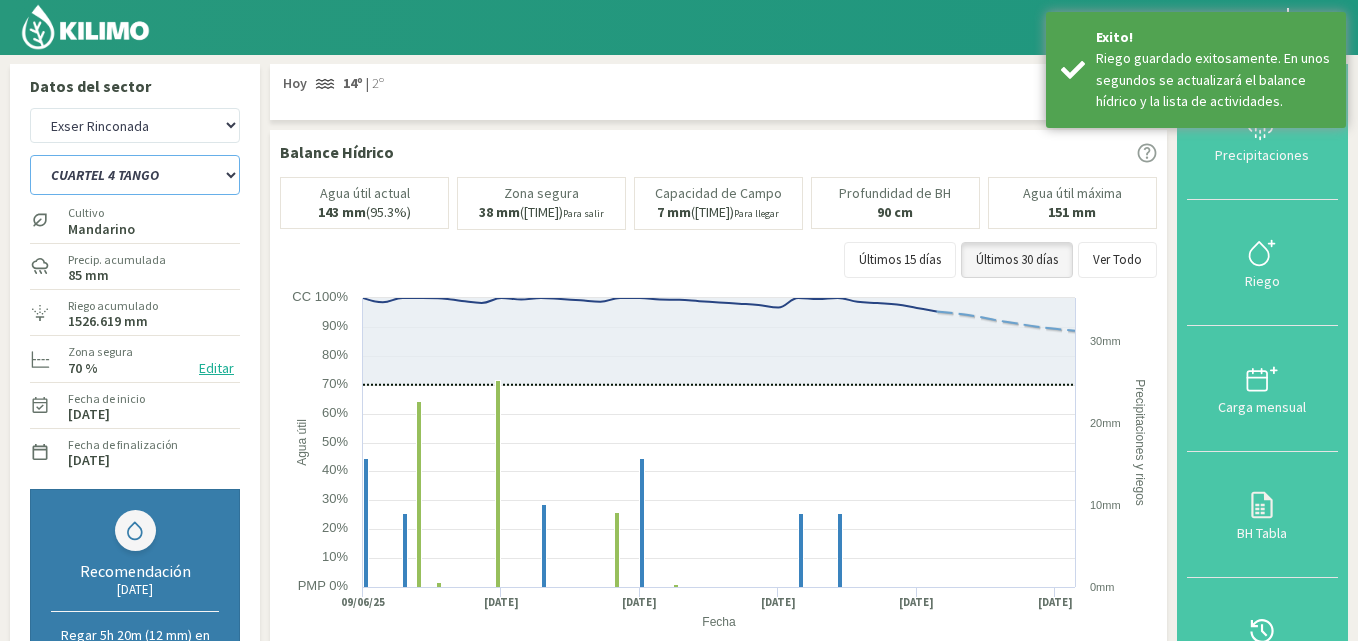 click on "CUARTEL 1 SWEET GLOBE   CUARTEL 1 TANGO   CUARTEL 2 TANGO   CUARTEL 2 TIMPSON   CUARTEL 3 JACK SALUTE   CUARTEL 3 TANGO   CUARTEL 4 TANGO" at bounding box center [135, 175] 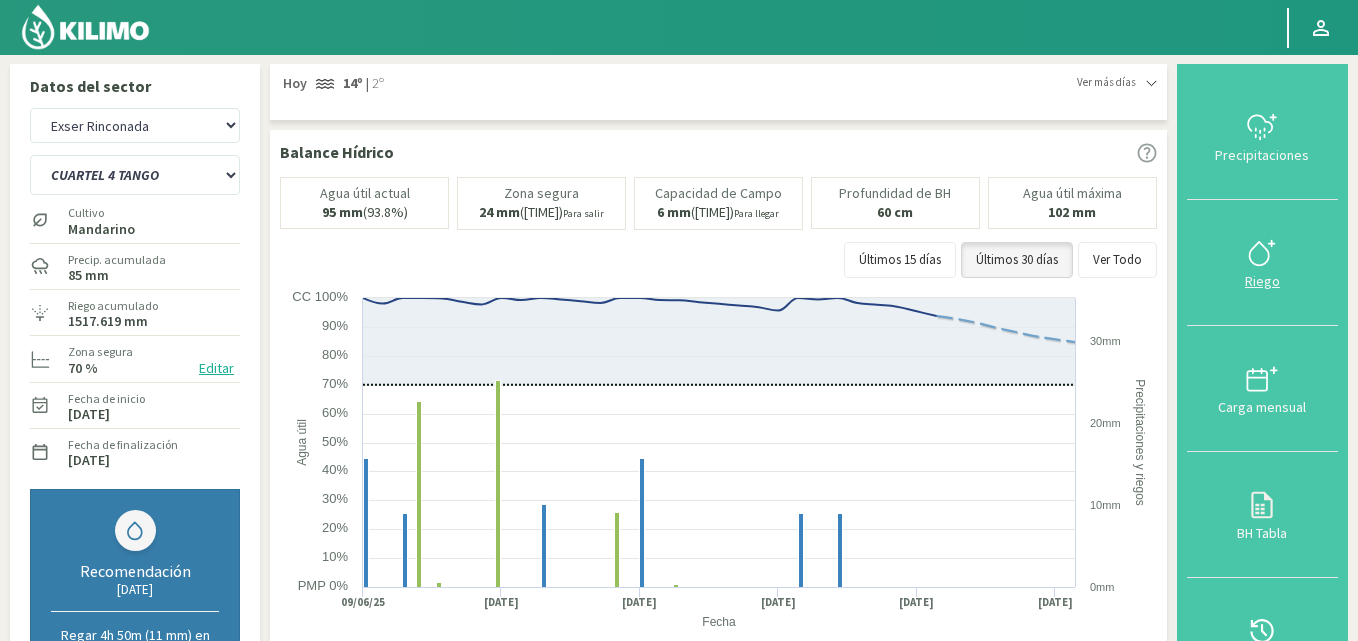 click on "Riego" at bounding box center (1262, 281) 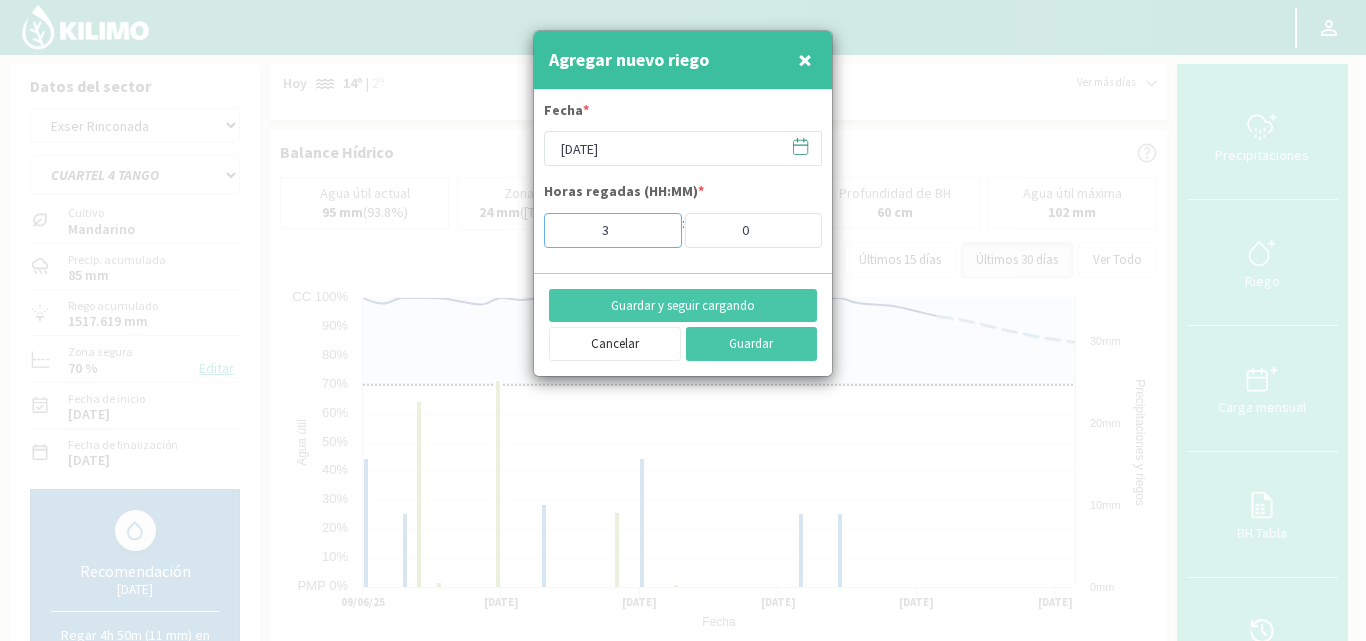 click on "3" at bounding box center (613, 230) 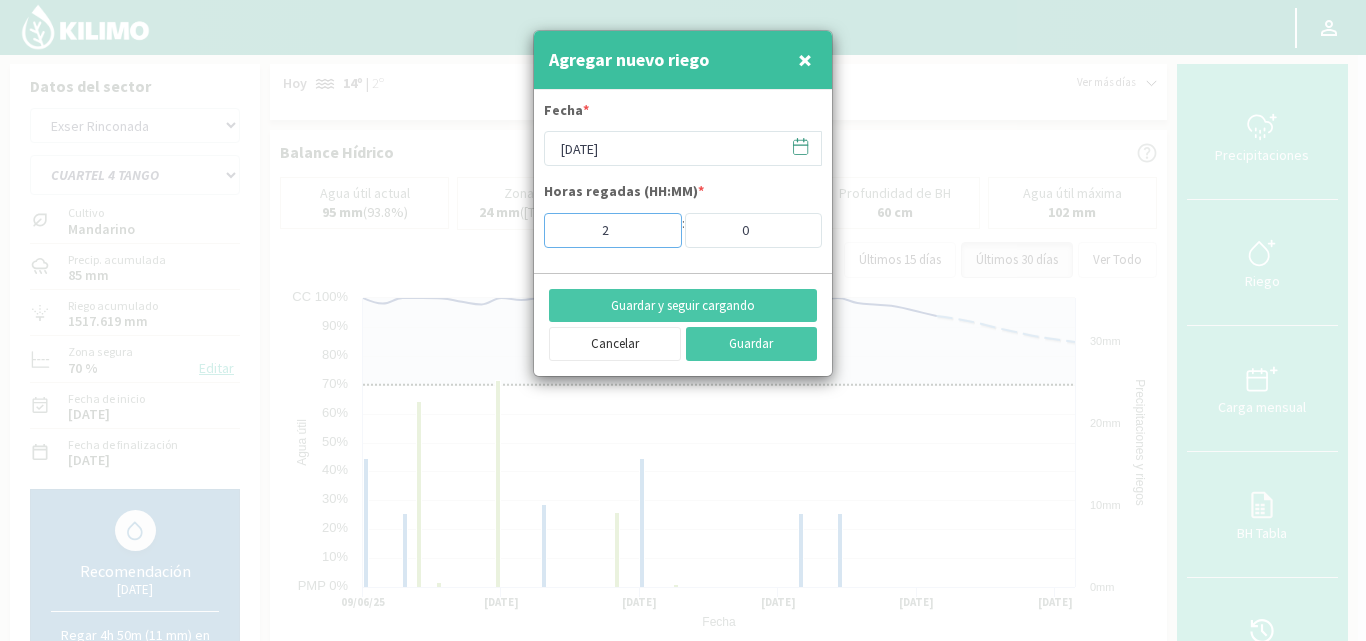 click on "2" at bounding box center [613, 230] 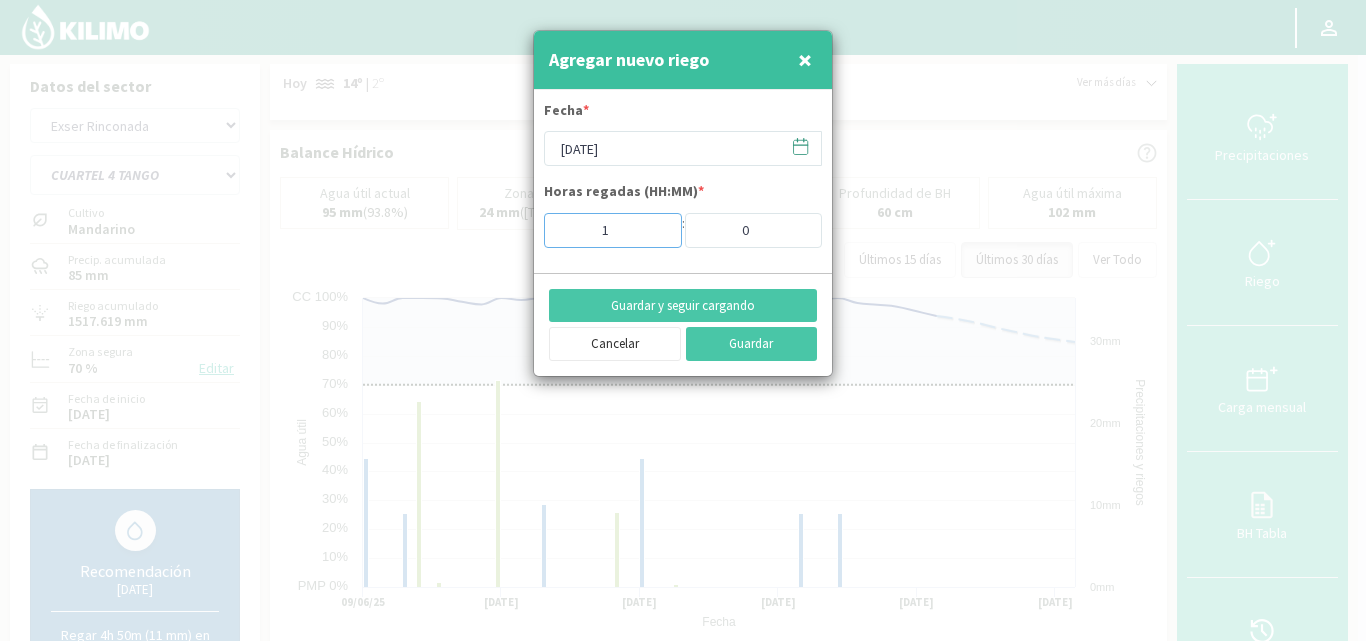 click on "1" at bounding box center [613, 230] 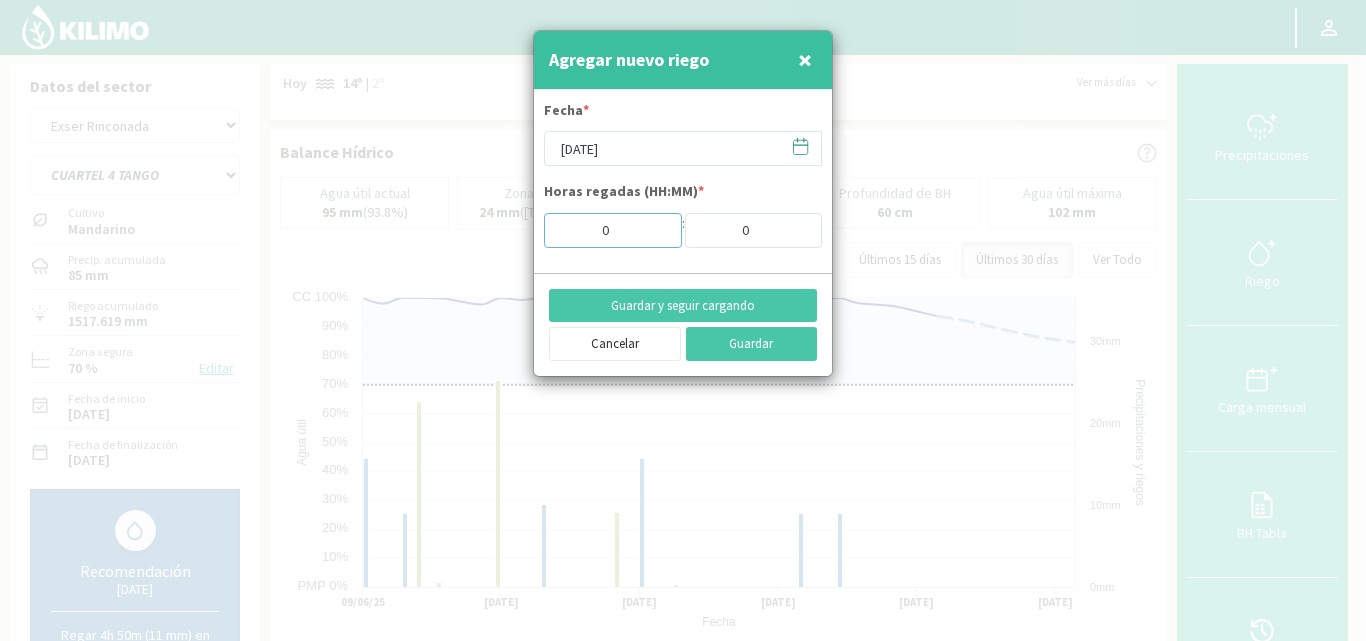 click on "0" at bounding box center (613, 230) 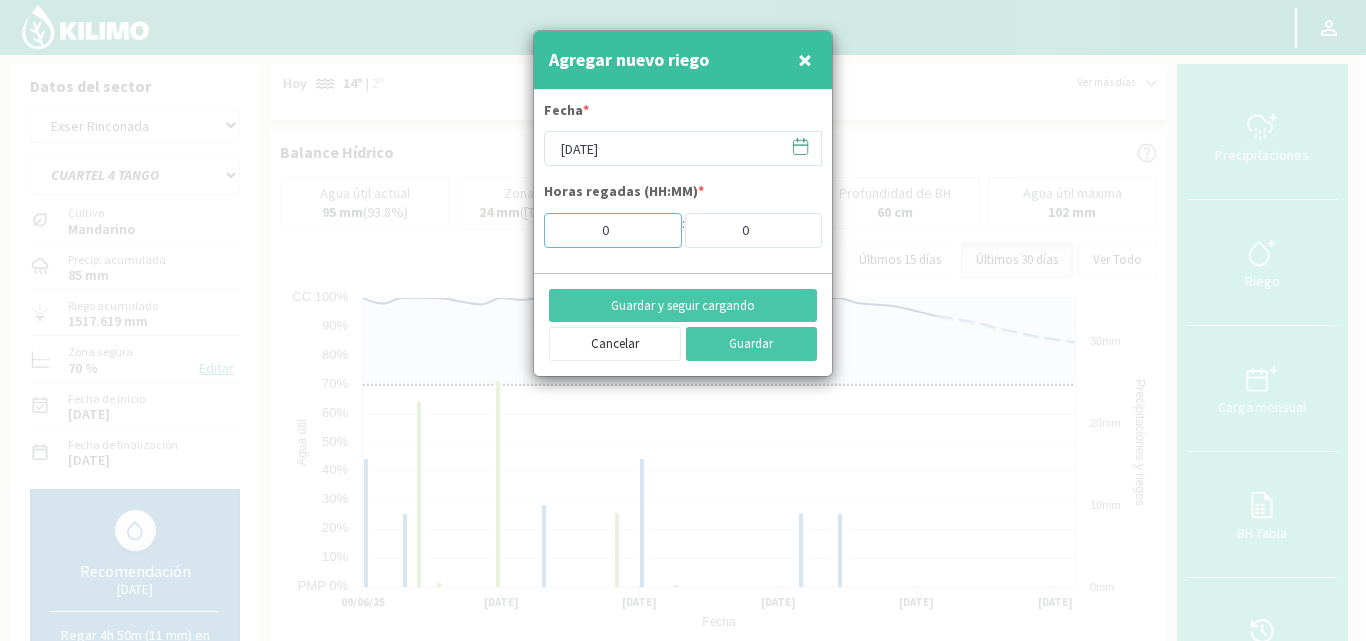 click on "0" at bounding box center (613, 230) 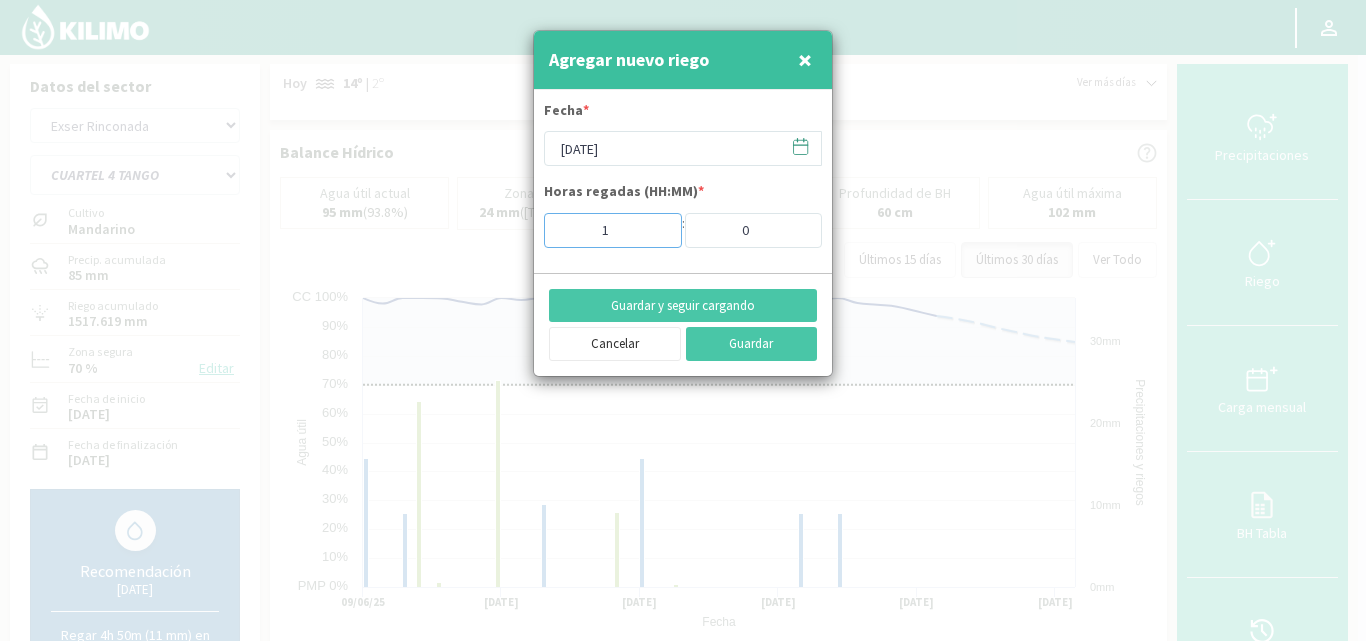 type on "1" 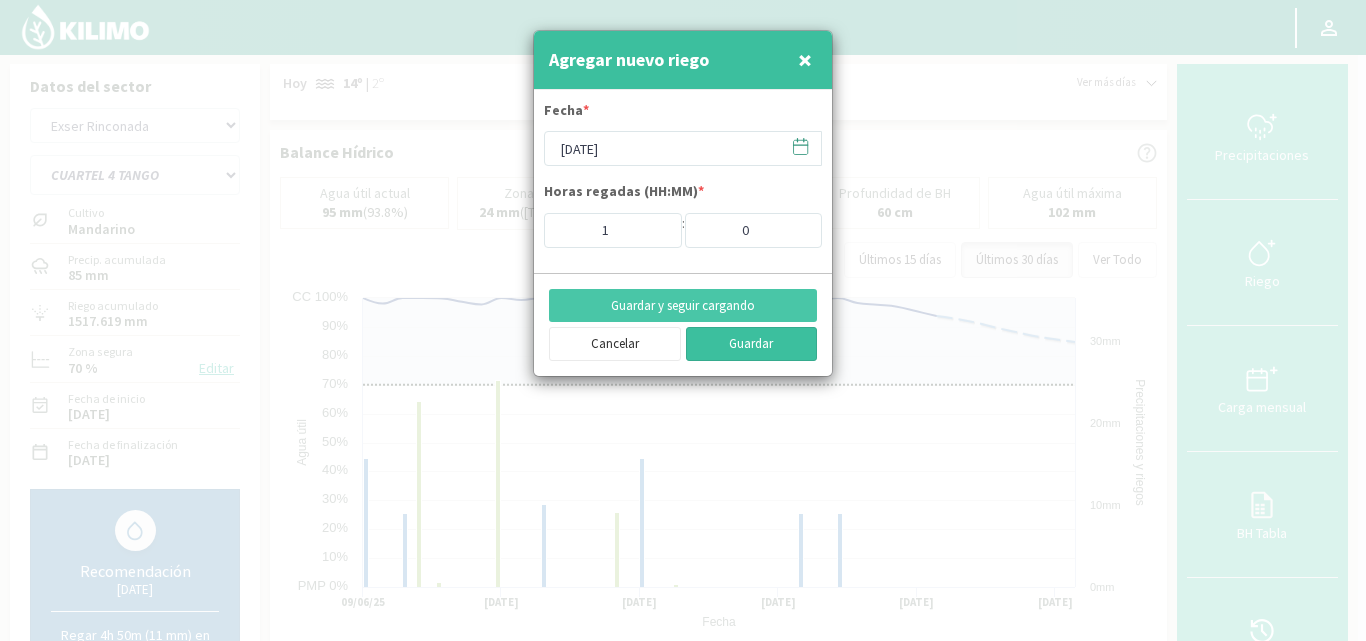 click on "Guardar" at bounding box center (752, 344) 